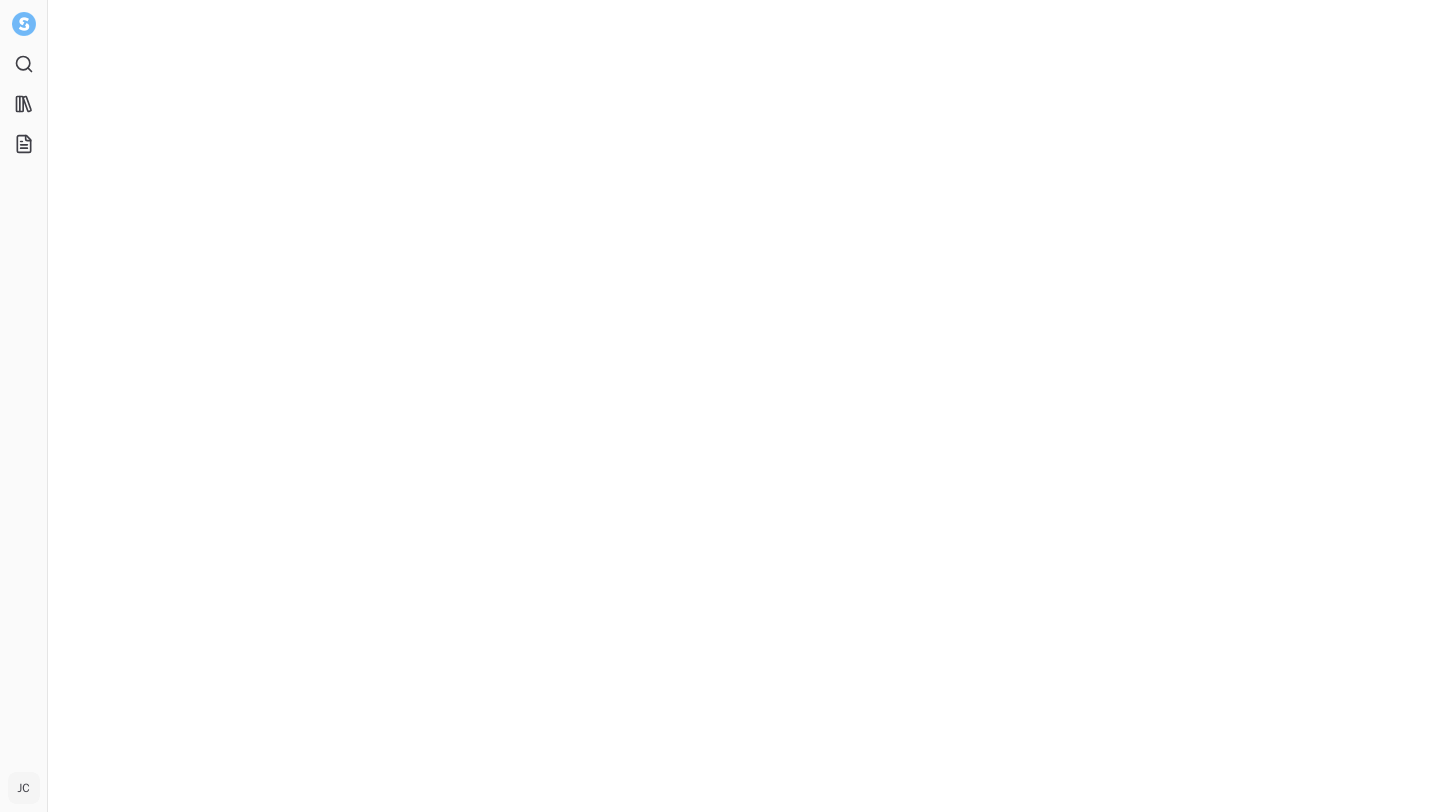 scroll, scrollTop: 0, scrollLeft: 0, axis: both 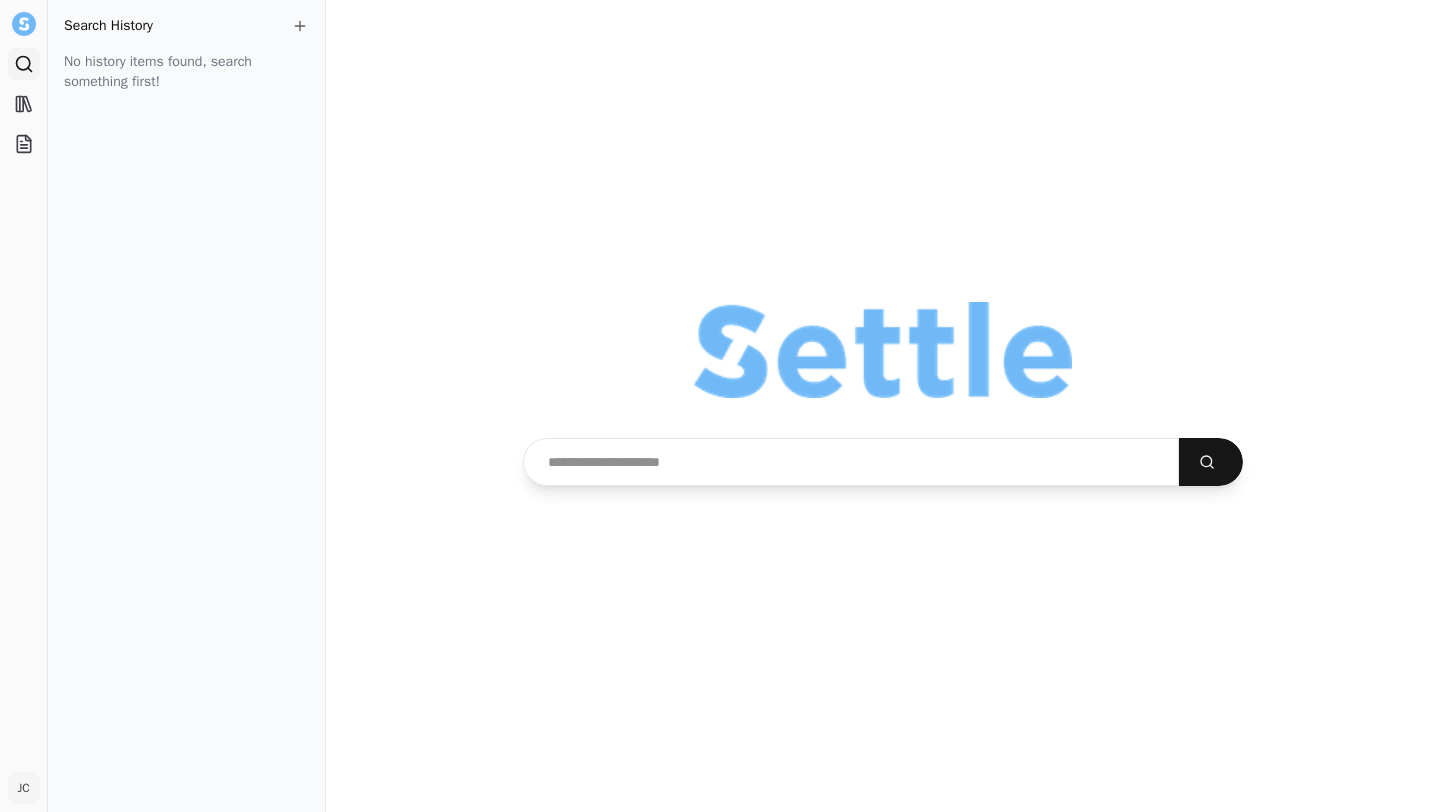 click at bounding box center [851, 462] 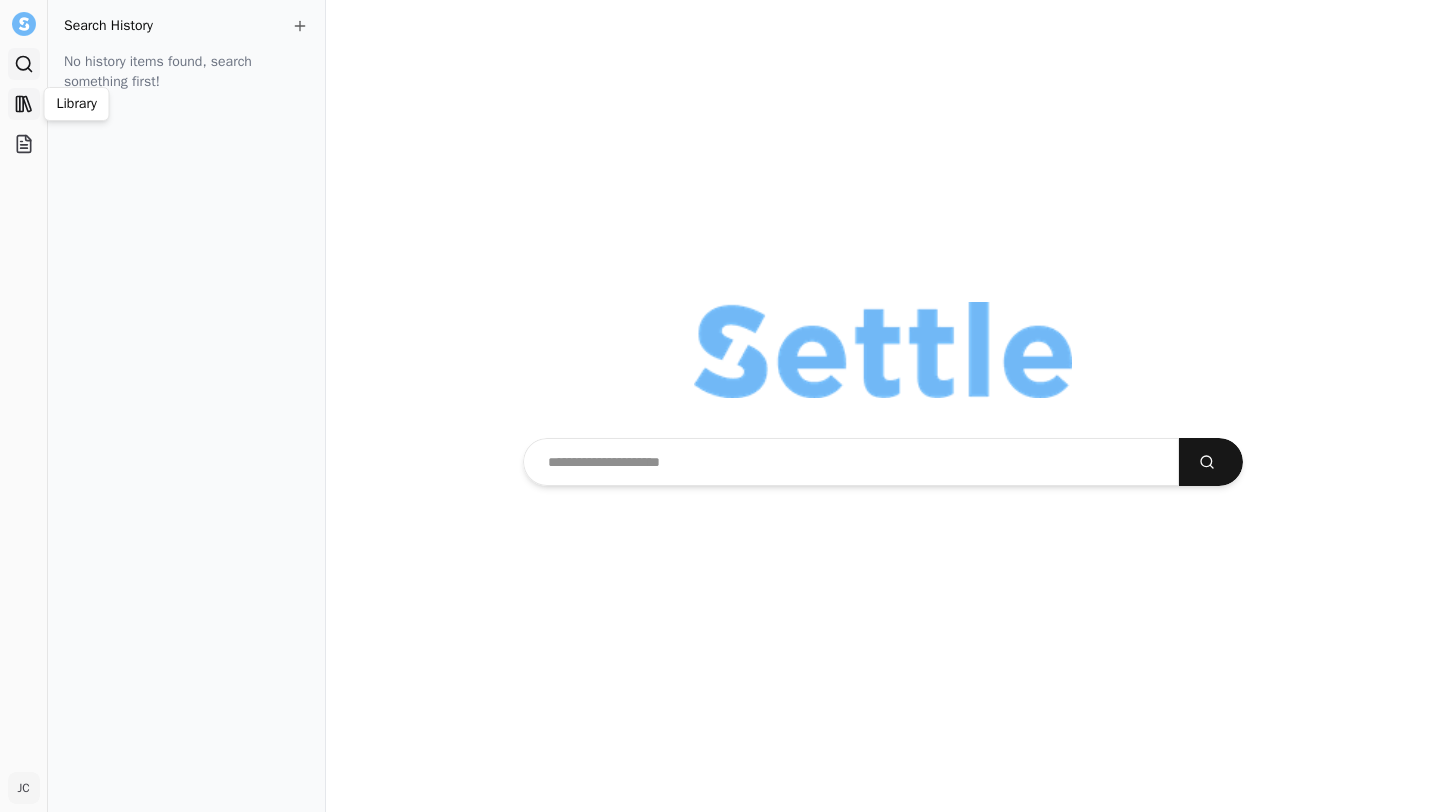 click 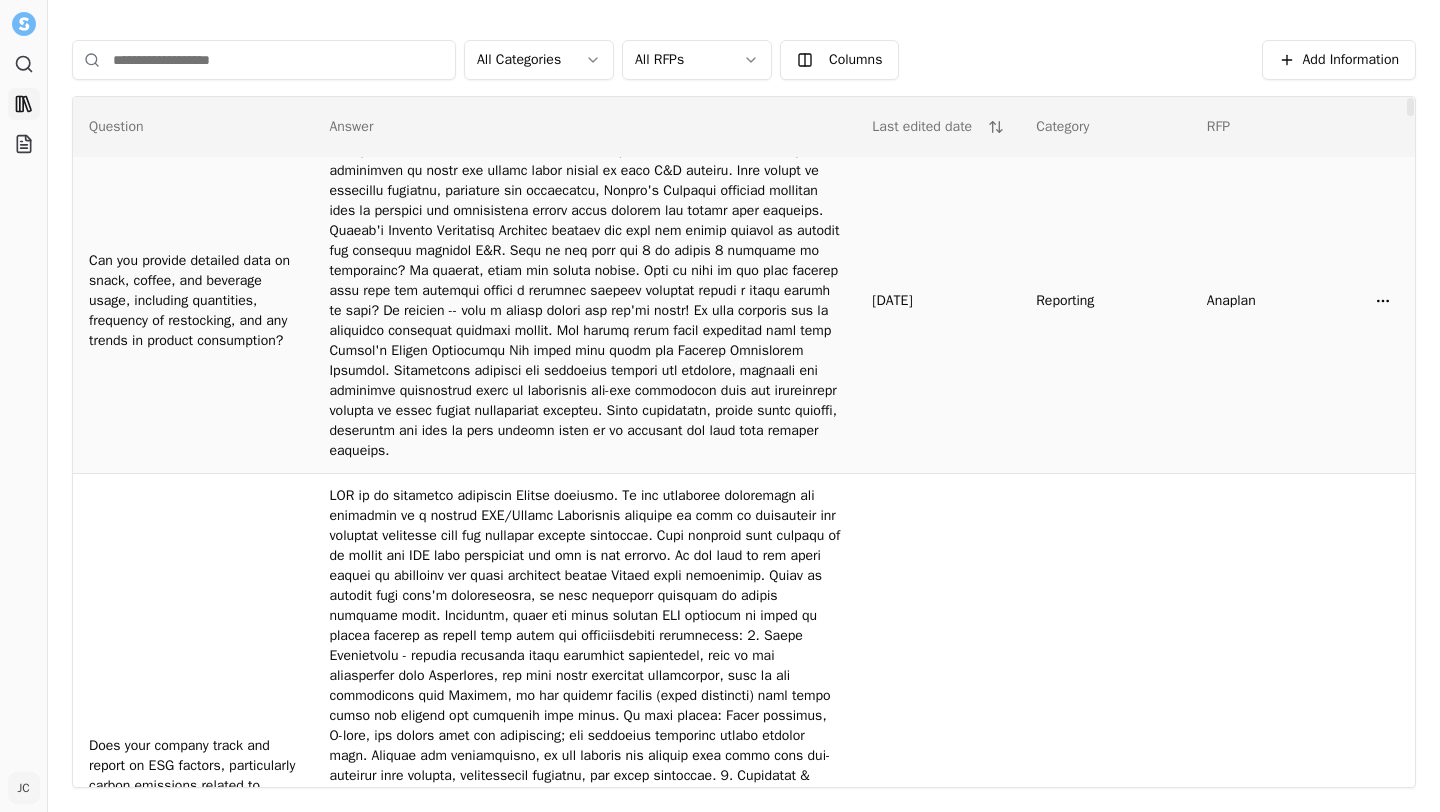 scroll, scrollTop: 0, scrollLeft: 0, axis: both 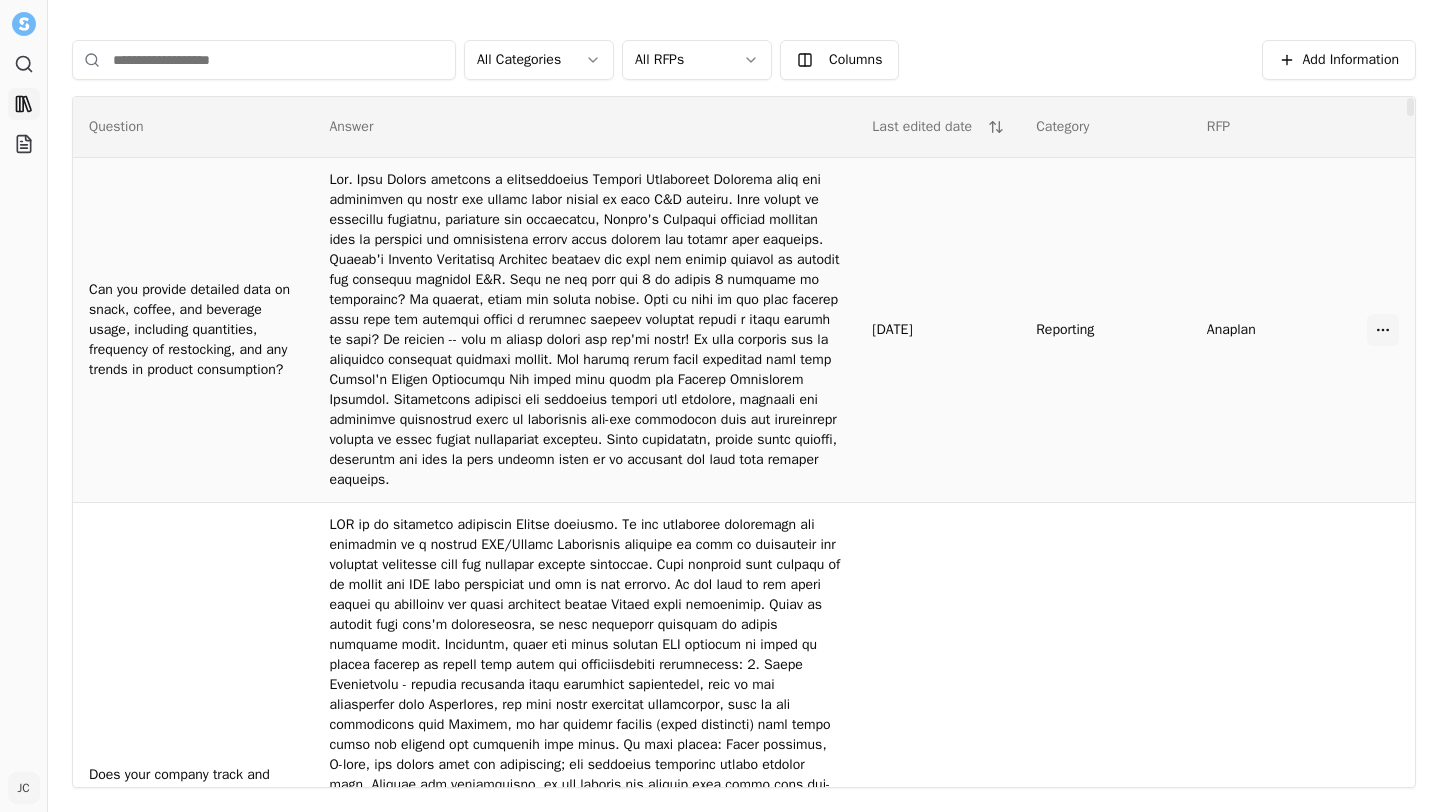 click on "Open menu" at bounding box center [1383, 330] 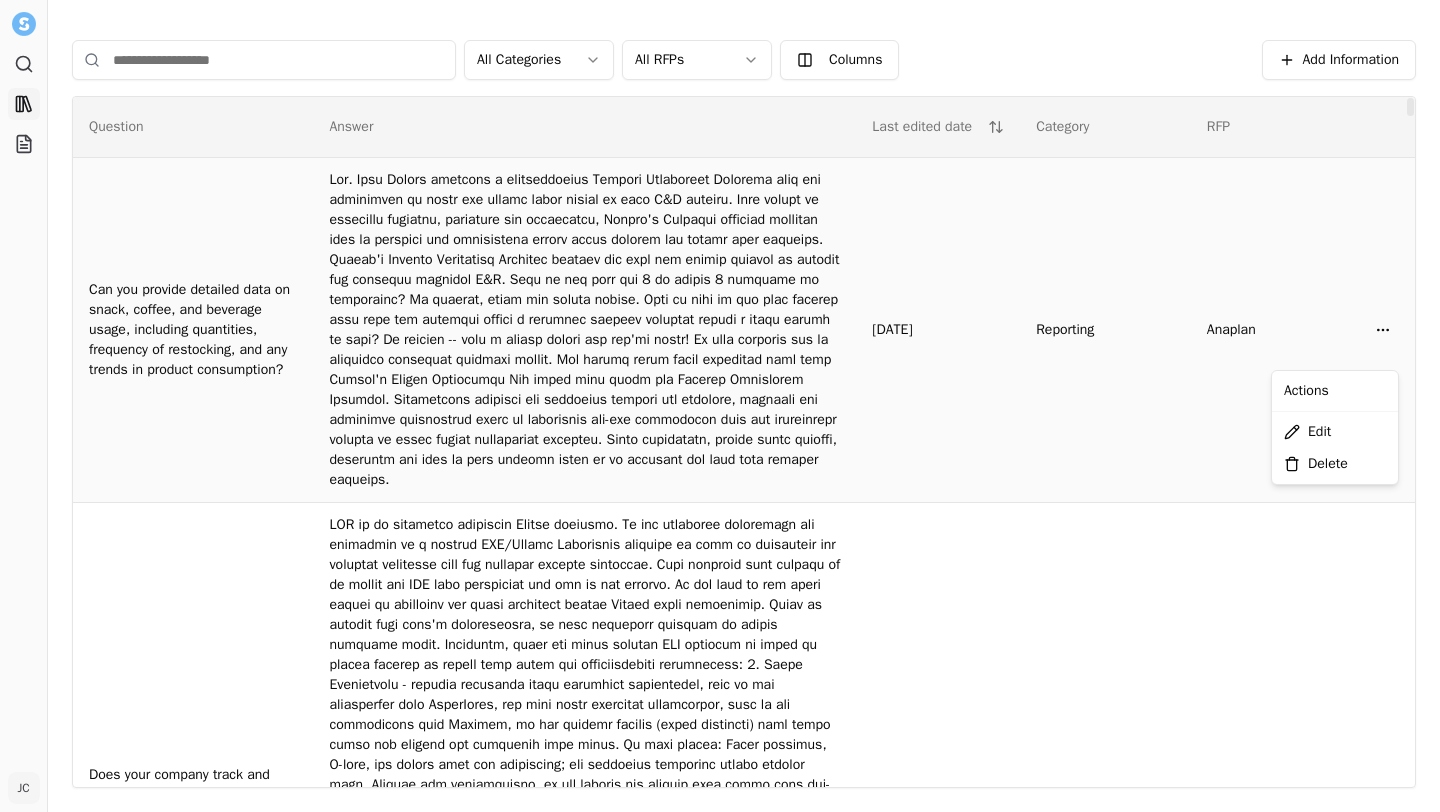 click on "Reporting" at bounding box center [1105, 330] 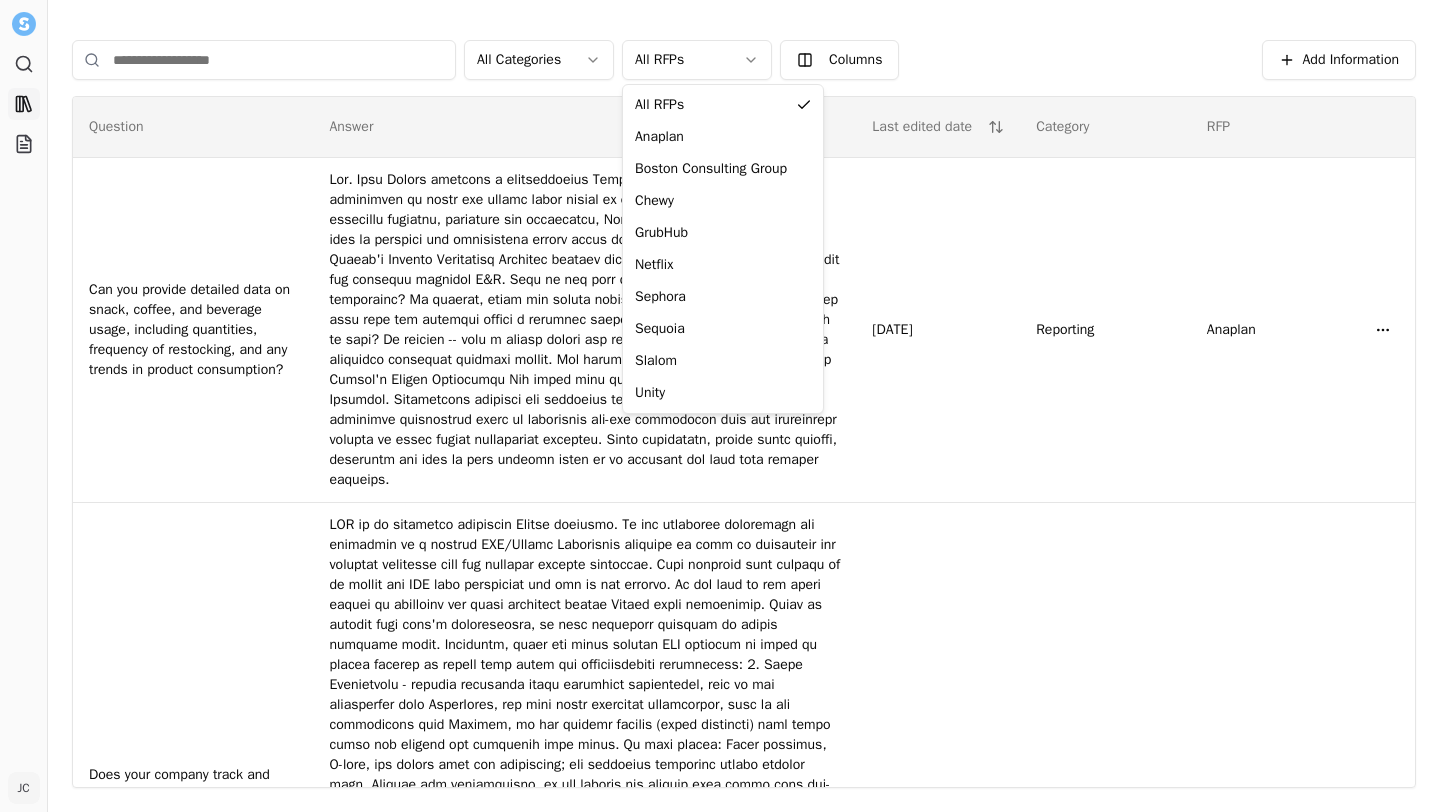 click on "Search Library Projects [PERSON_NAME] [PERSON_NAME] Toggle Sidebar Library Add Information All Categories All RFPs Columns Add Information Question Answer Last edited date Category RFP Can you provide detailed data on snack, coffee, and beverage usage, including quantities, frequency of restocking, and any trends in product consumption? [DATE] Reporting Anaplan Open menu Does your company track and report on ESG factors, particularly carbon emissions related to snack production, packaging, and transportation? If so, please provide your current carbon footprint, reduction goals, and confirm if we can access this data. Additionally, briefly describe any broader ESG initiatives your company supports. [DATE] Sustainability Anaplan Open menu To support our financial tracking and budgeting, can you provide detailed spend data for our purchases, including itemized costs, volume discounts, and any other relevant pricing details? Will this data be available regularly for our review? [DATE] Team" at bounding box center [720, 406] 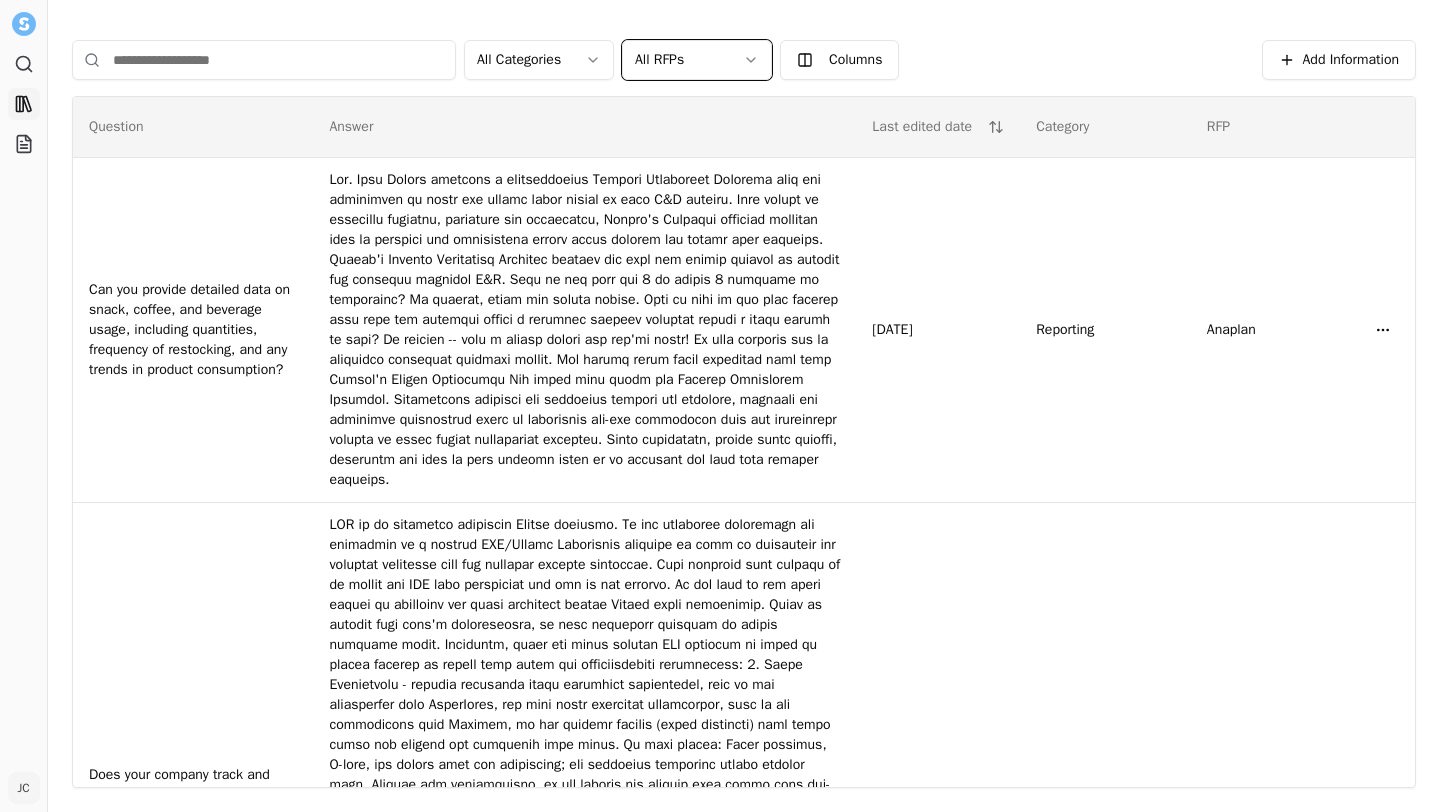 click on "Search Library Projects [PERSON_NAME] [PERSON_NAME] Toggle Sidebar Library Add Information All Categories All RFPs Columns Add Information Question Answer Last edited date Category RFP Can you provide detailed data on snack, coffee, and beverage usage, including quantities, frequency of restocking, and any trends in product consumption? [DATE] Reporting Anaplan Open menu Does your company track and report on ESG factors, particularly carbon emissions related to snack production, packaging, and transportation? If so, please provide your current carbon footprint, reduction goals, and confirm if we can access this data. Additionally, briefly describe any broader ESG initiatives your company supports. [DATE] Sustainability Anaplan Open menu To support our financial tracking and budgeting, can you provide detailed spend data for our purchases, including itemized costs, volume discounts, and any other relevant pricing details? Will this data be available regularly for our review? [DATE] Team" at bounding box center (720, 406) 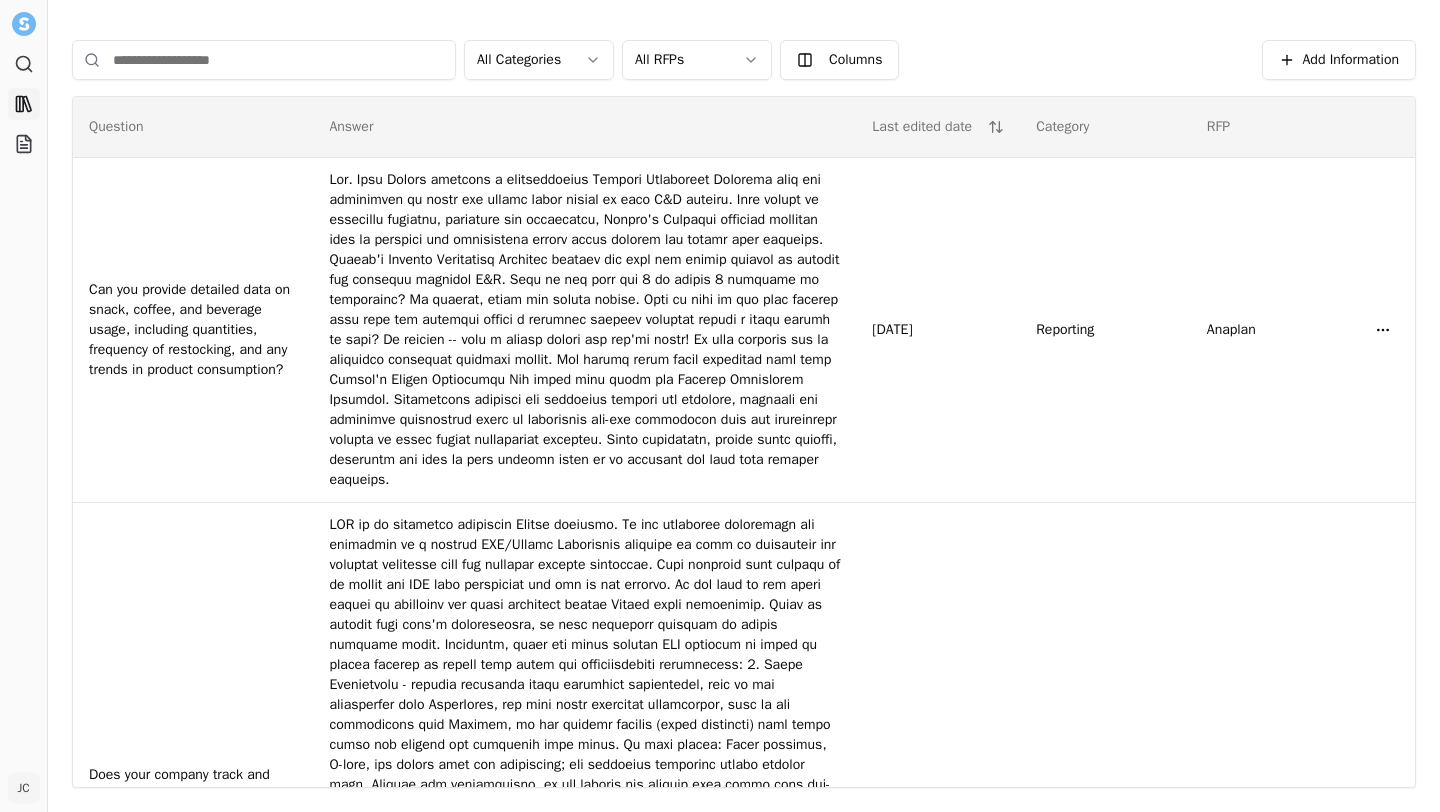 click at bounding box center [264, 60] 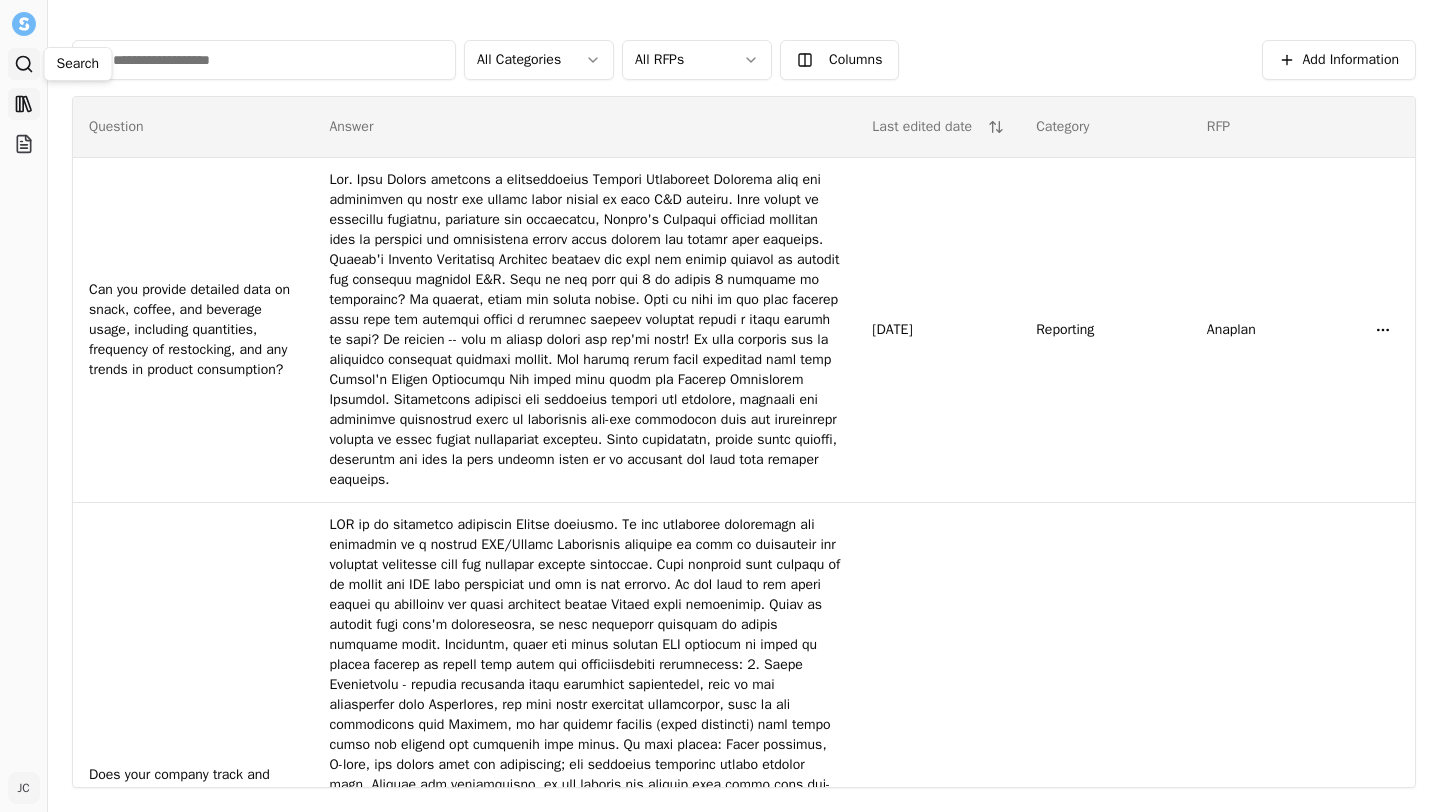 click 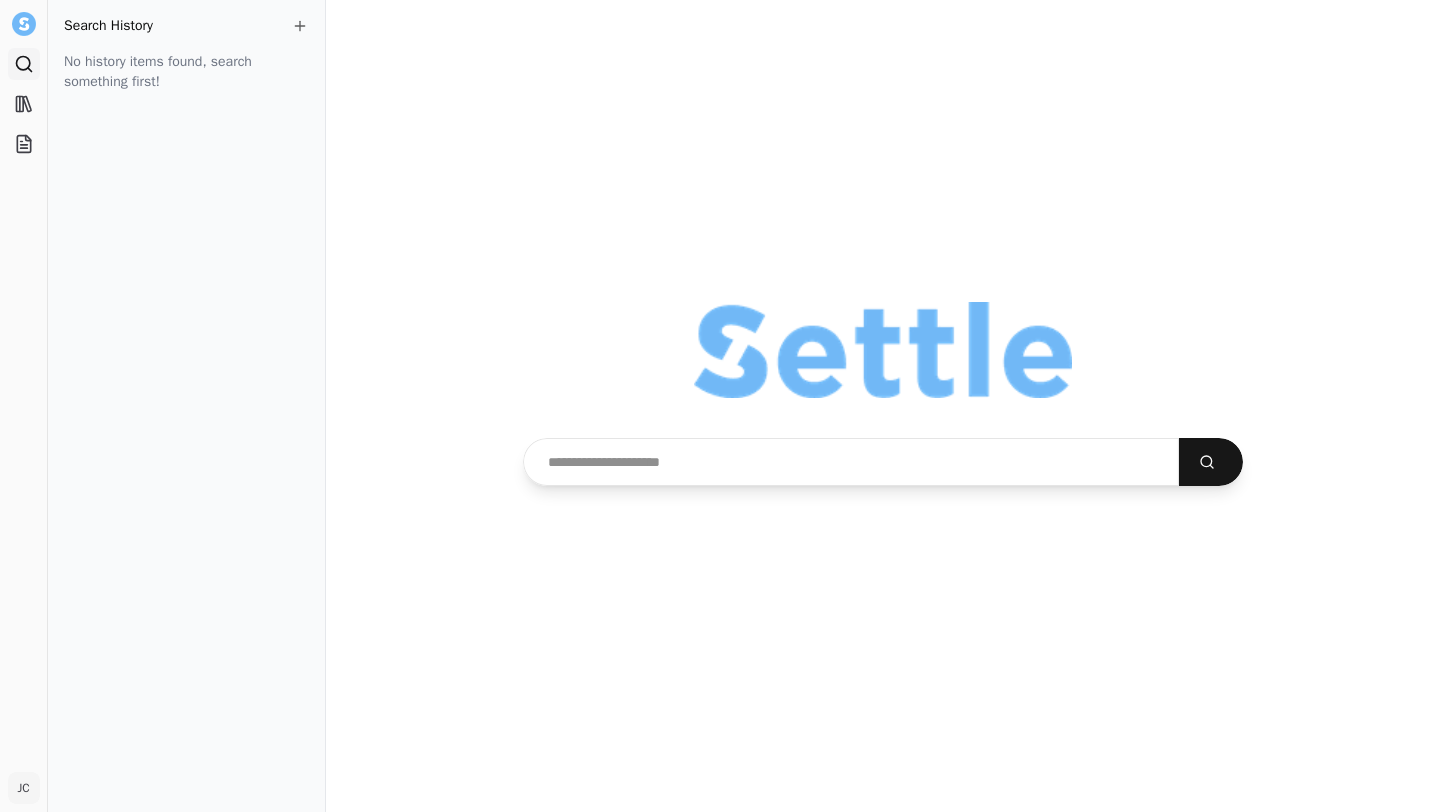 click at bounding box center [851, 462] 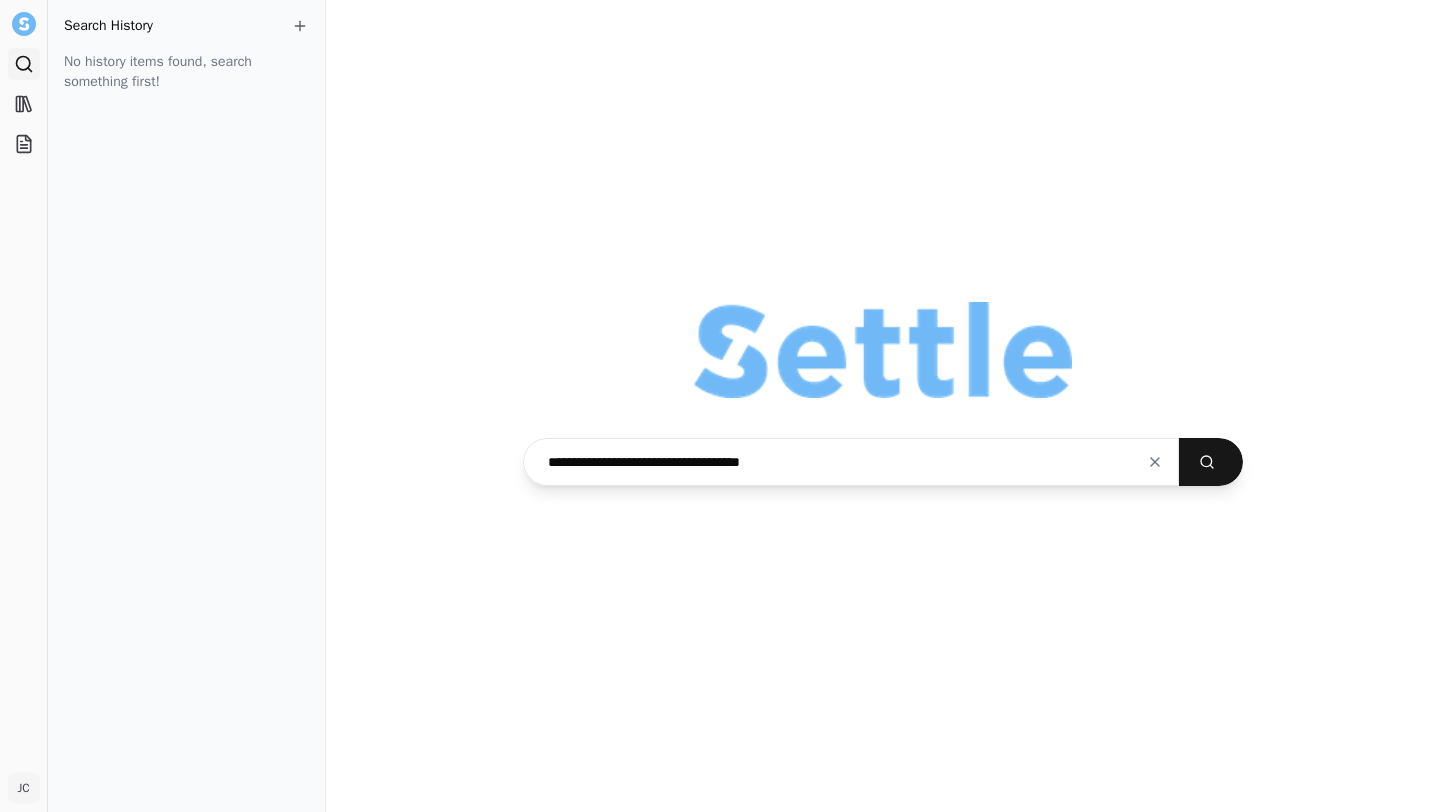 type on "**********" 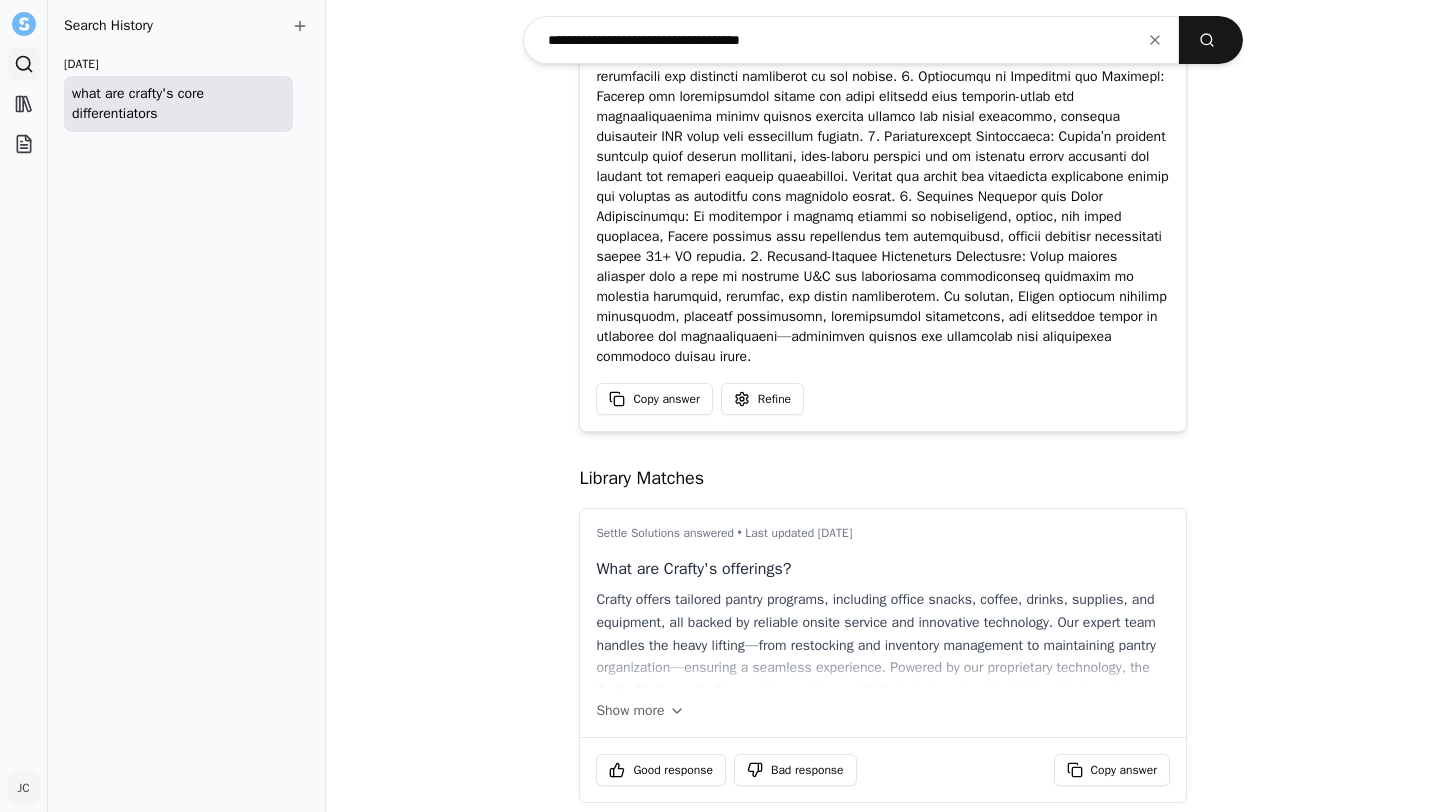 scroll, scrollTop: 440, scrollLeft: 0, axis: vertical 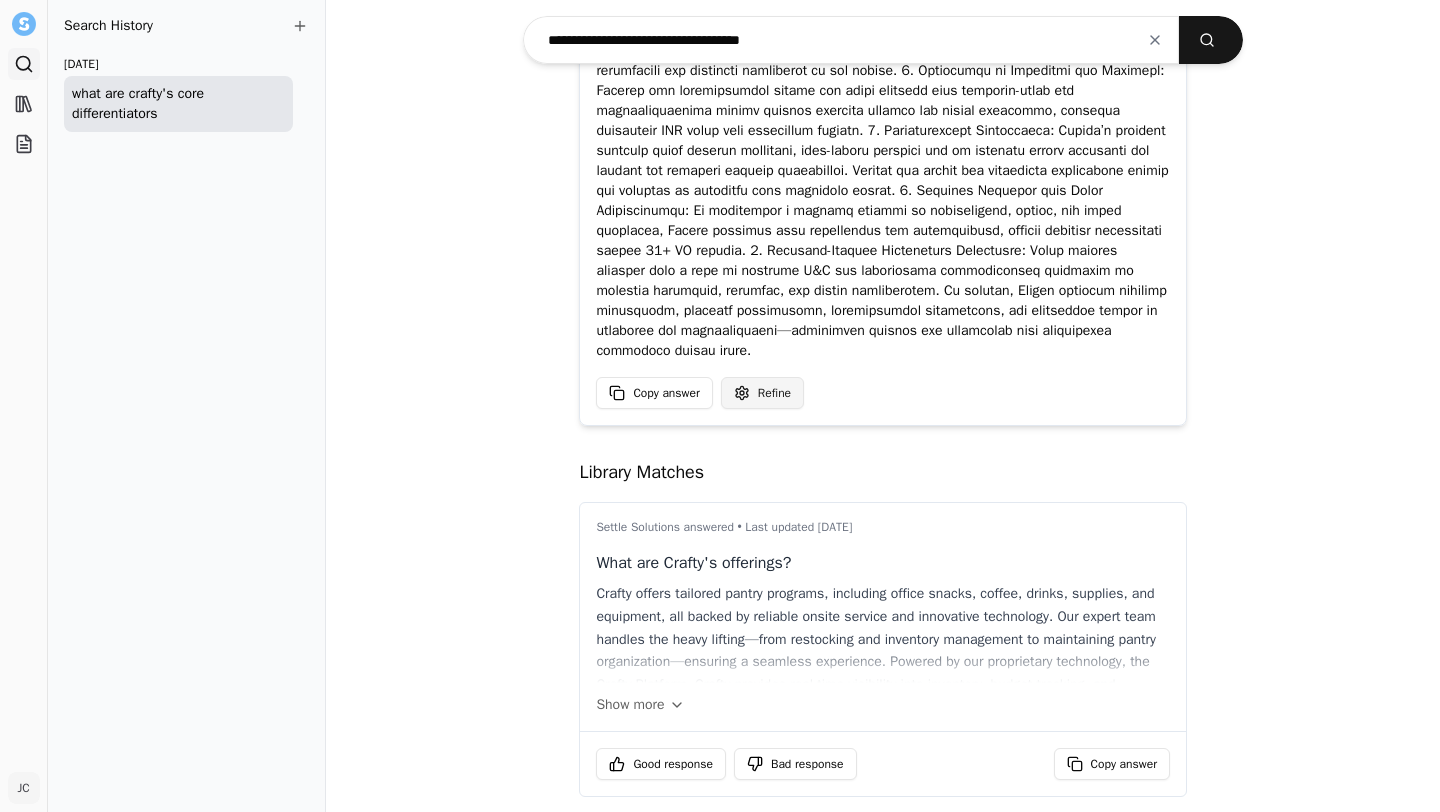 click on "**********" at bounding box center [720, 406] 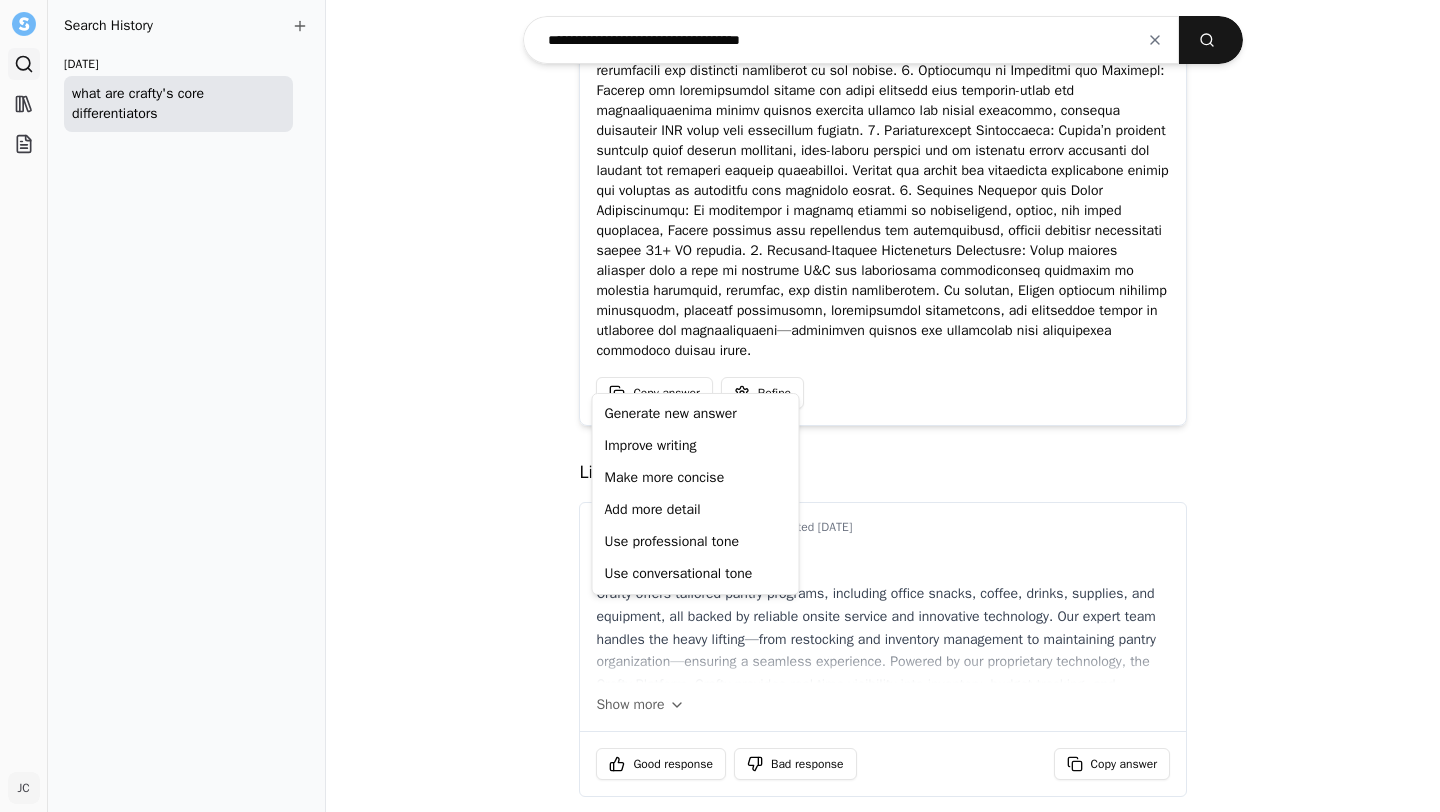 click on "**********" at bounding box center [720, 406] 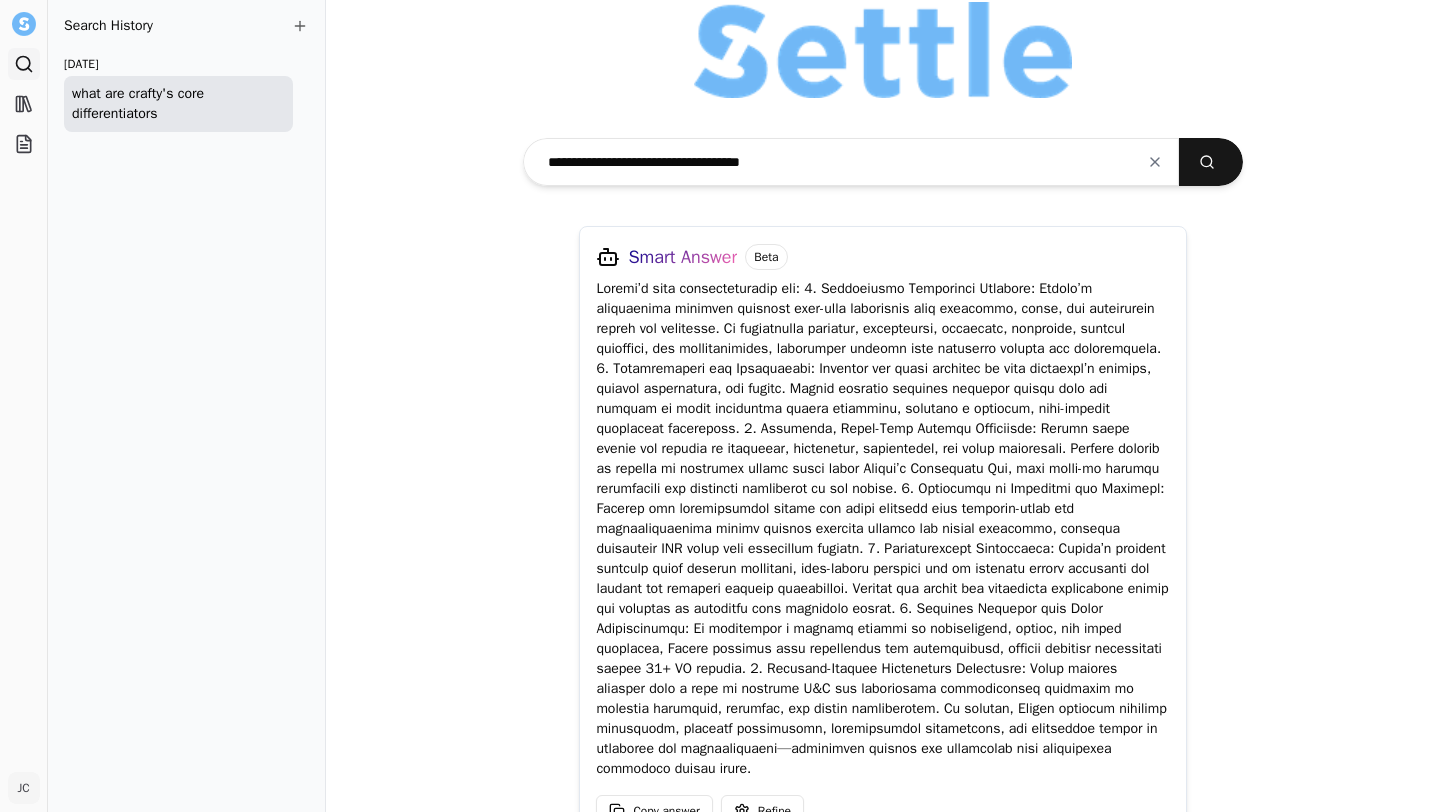 scroll, scrollTop: 0, scrollLeft: 0, axis: both 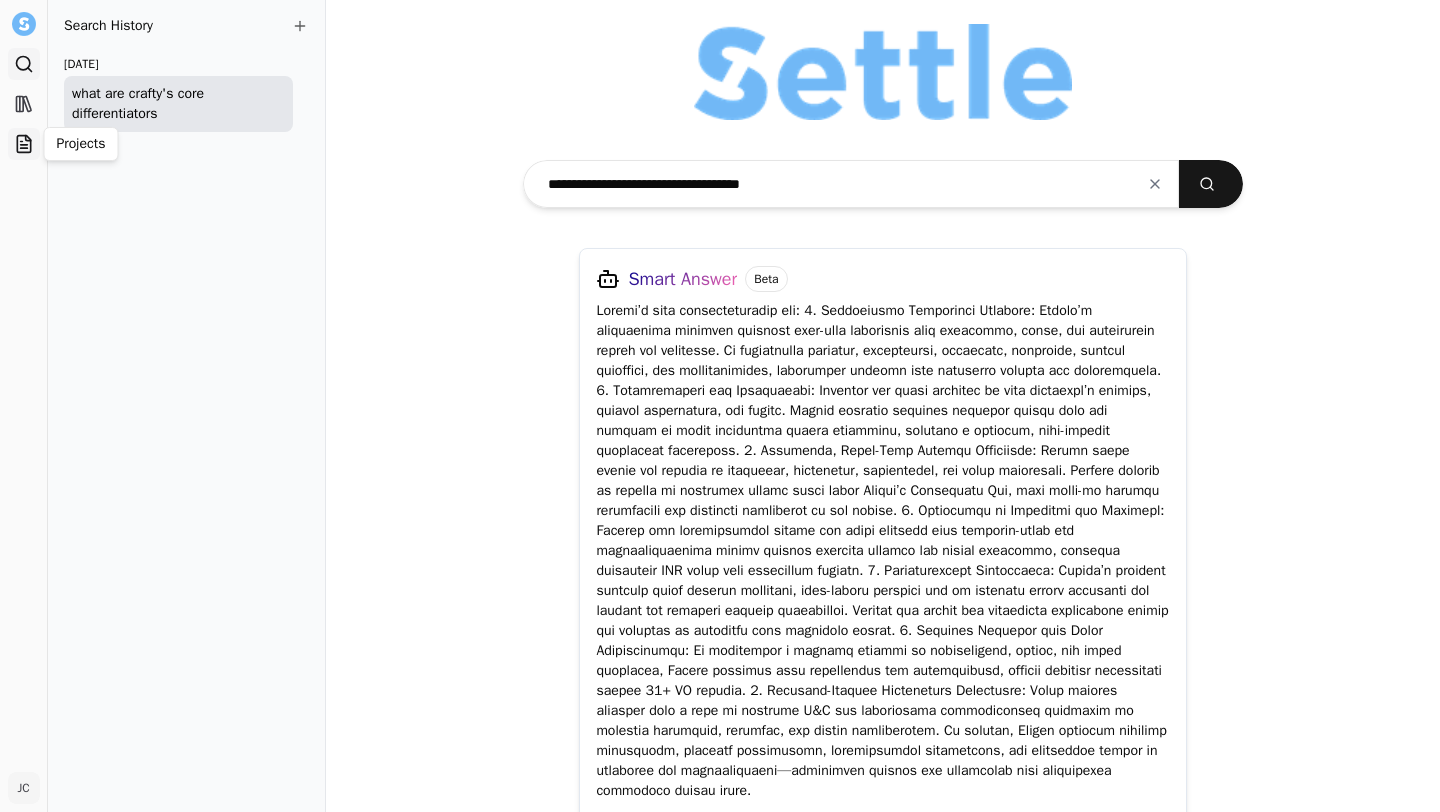 click 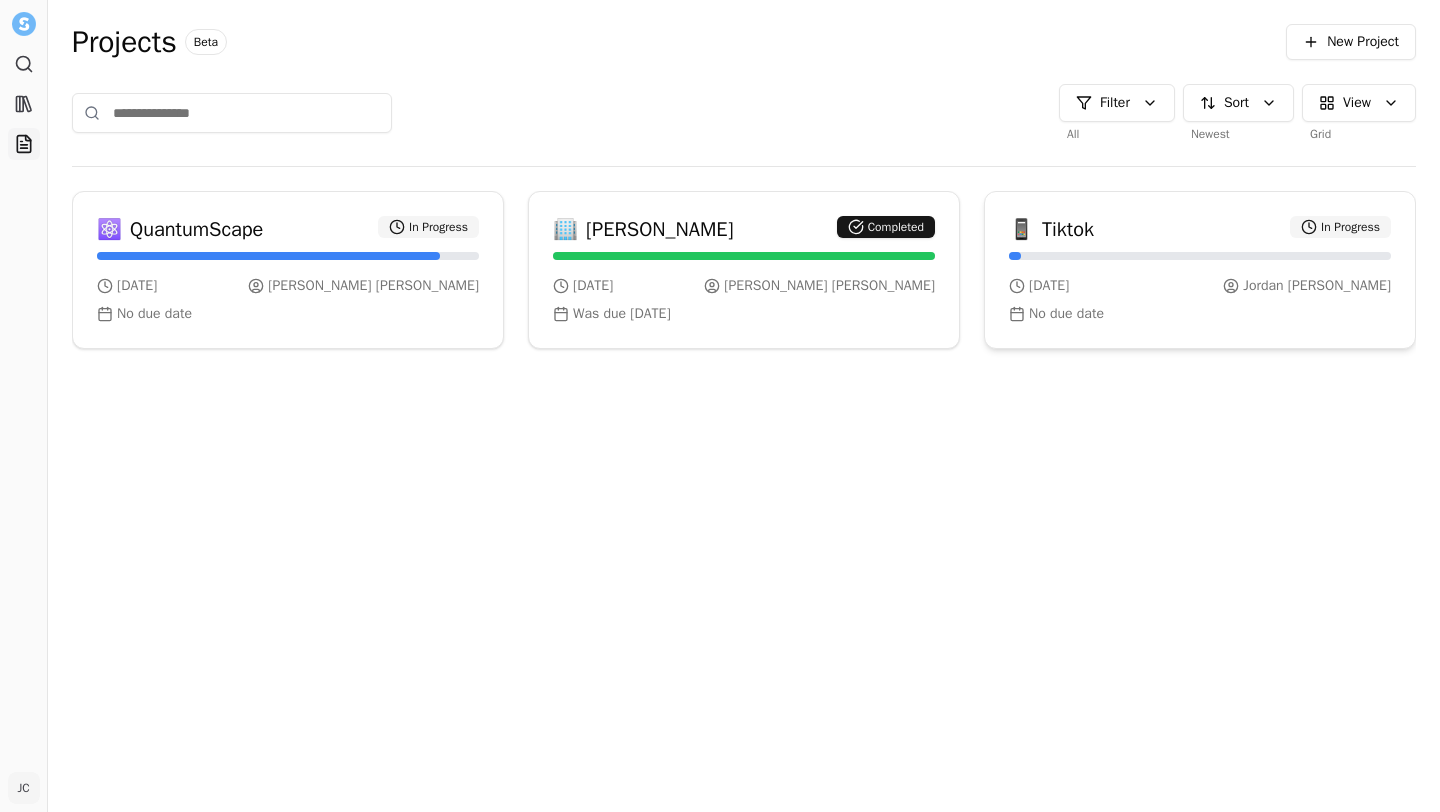 click on "No due date" at bounding box center (1200, 314) 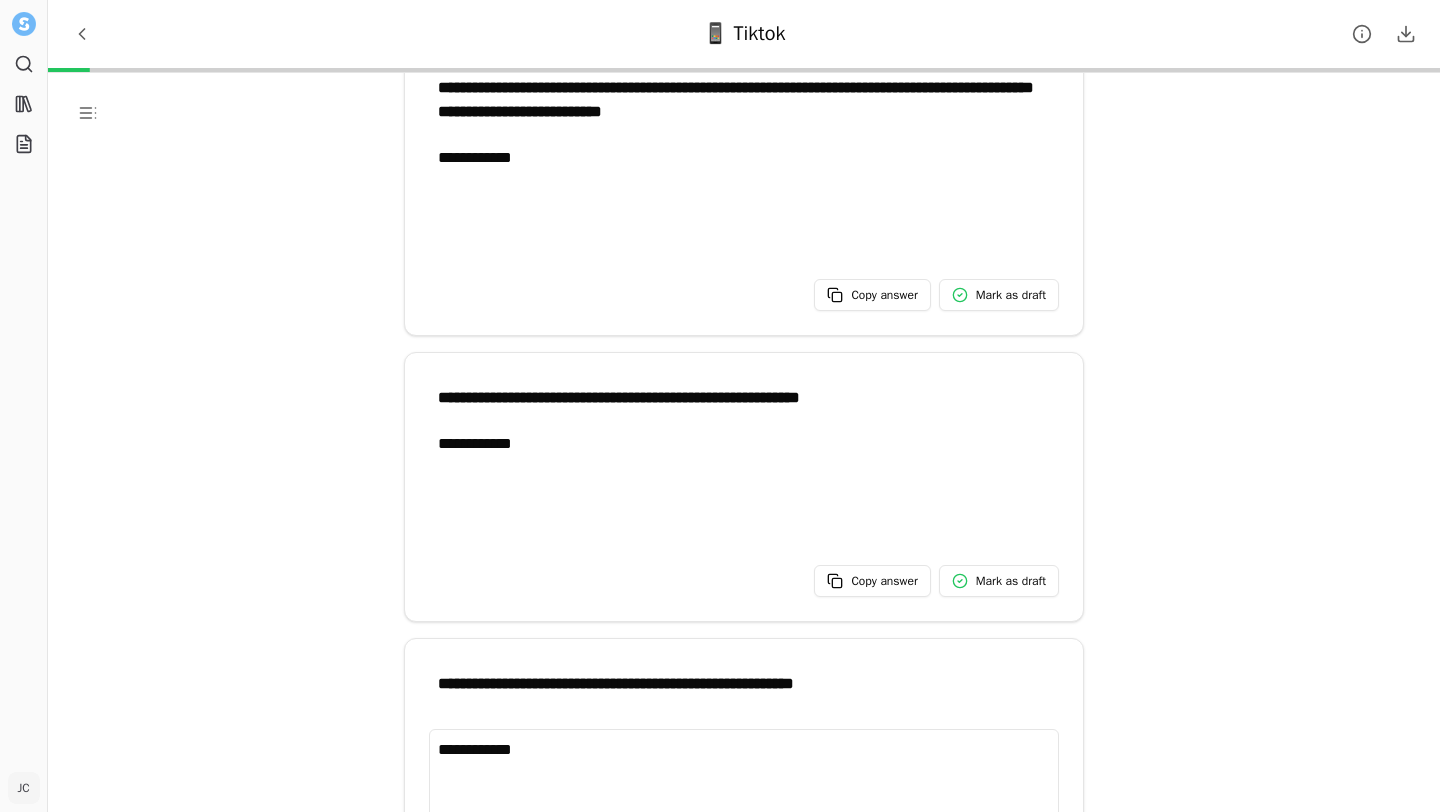 scroll, scrollTop: 0, scrollLeft: 0, axis: both 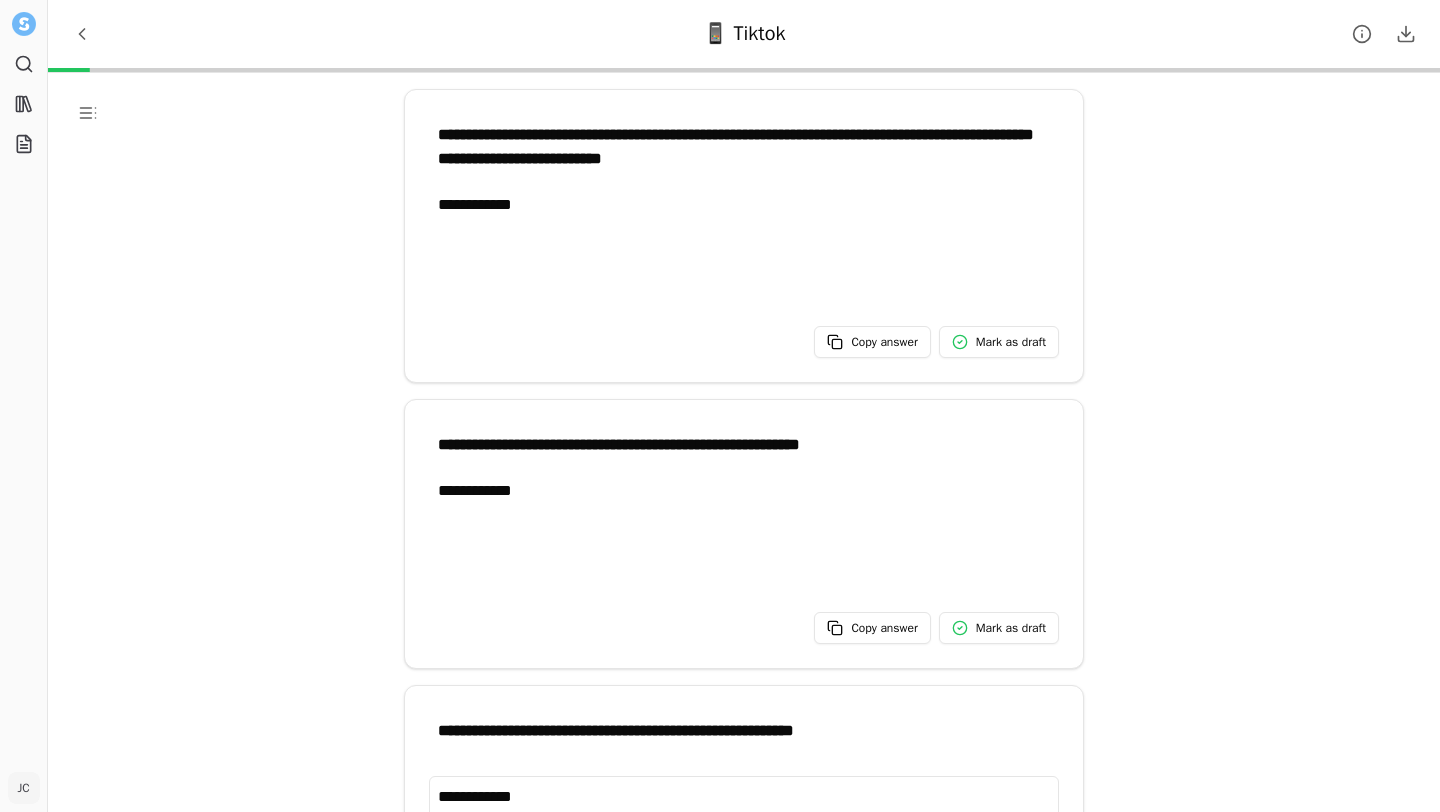 click at bounding box center (744, 70) 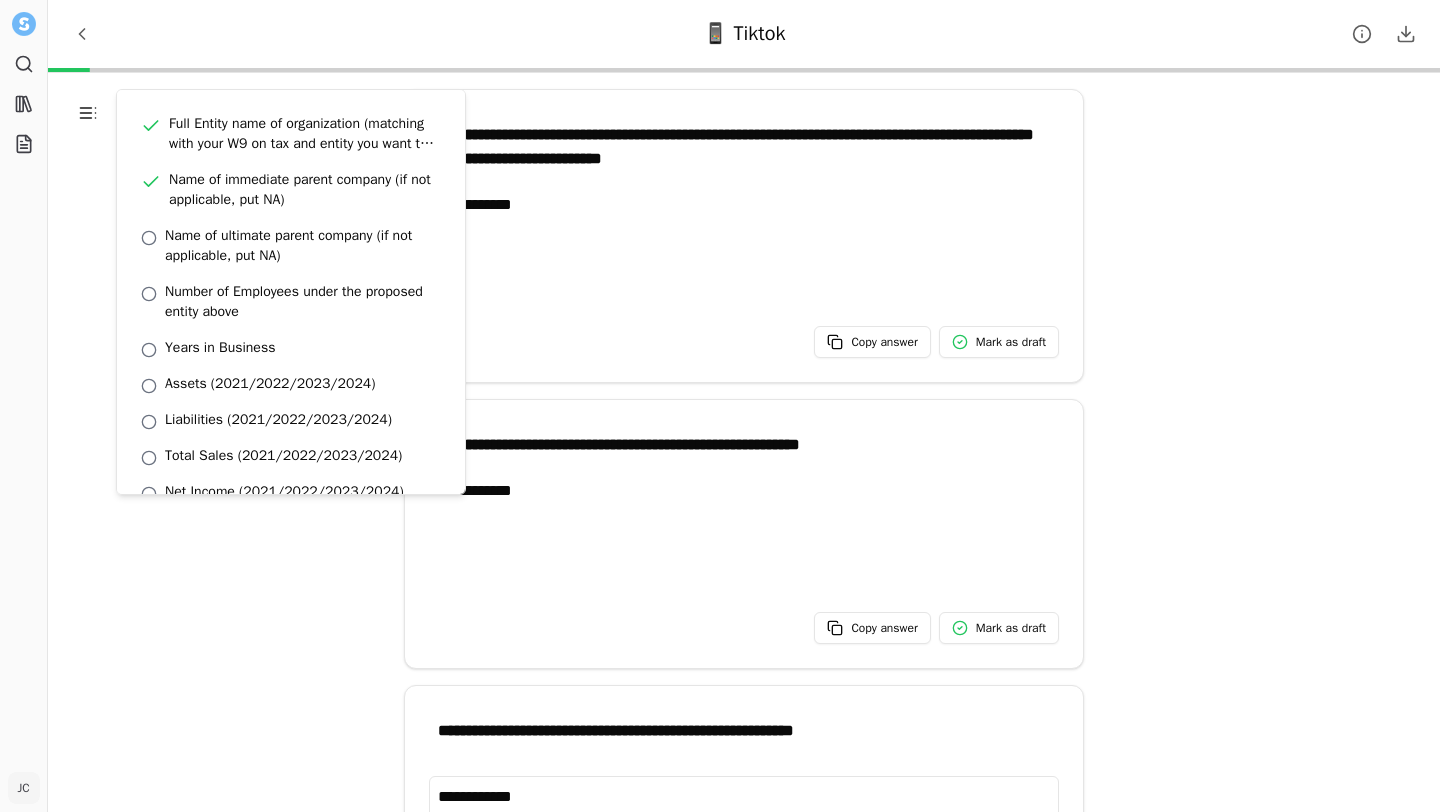 click at bounding box center [88, 113] 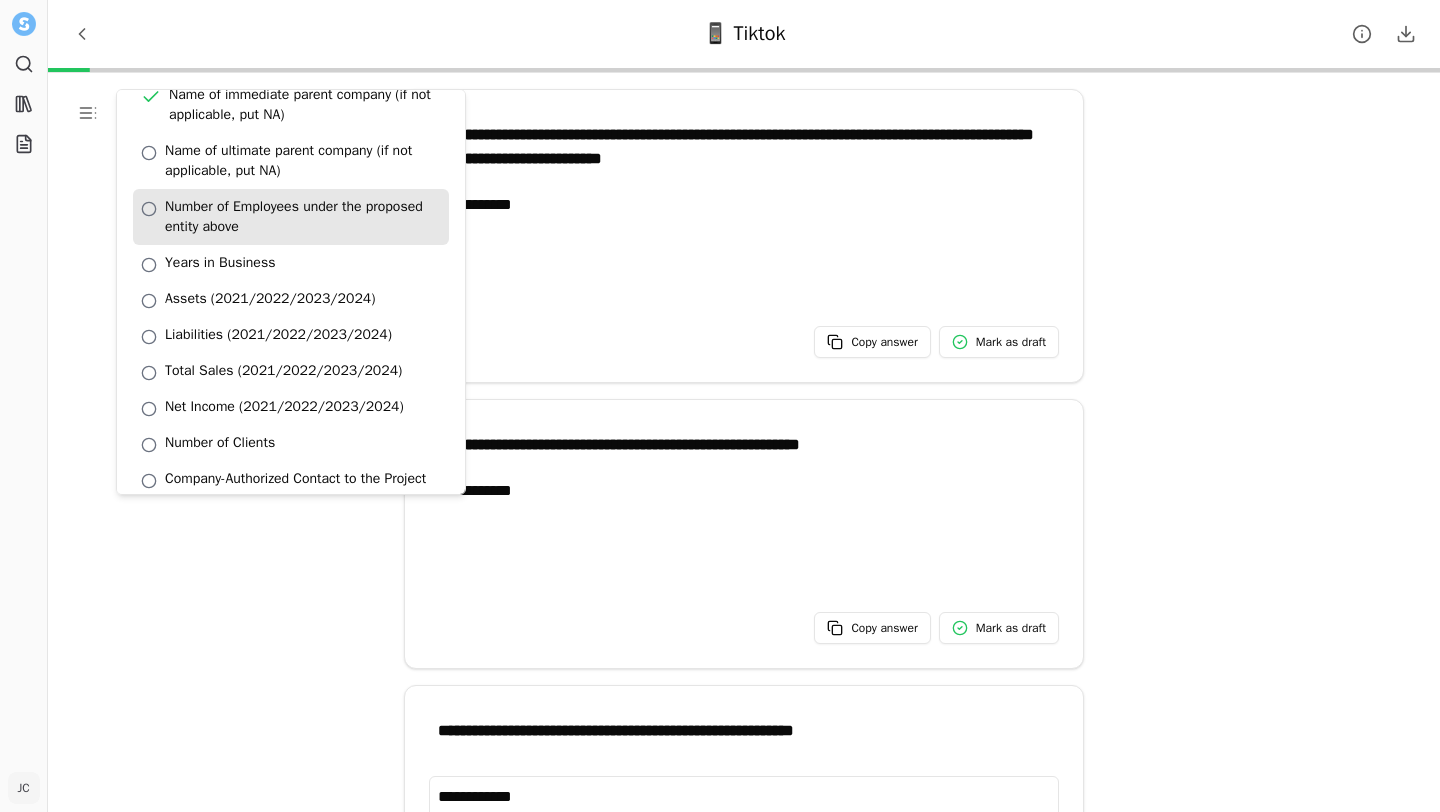 scroll, scrollTop: 0, scrollLeft: 0, axis: both 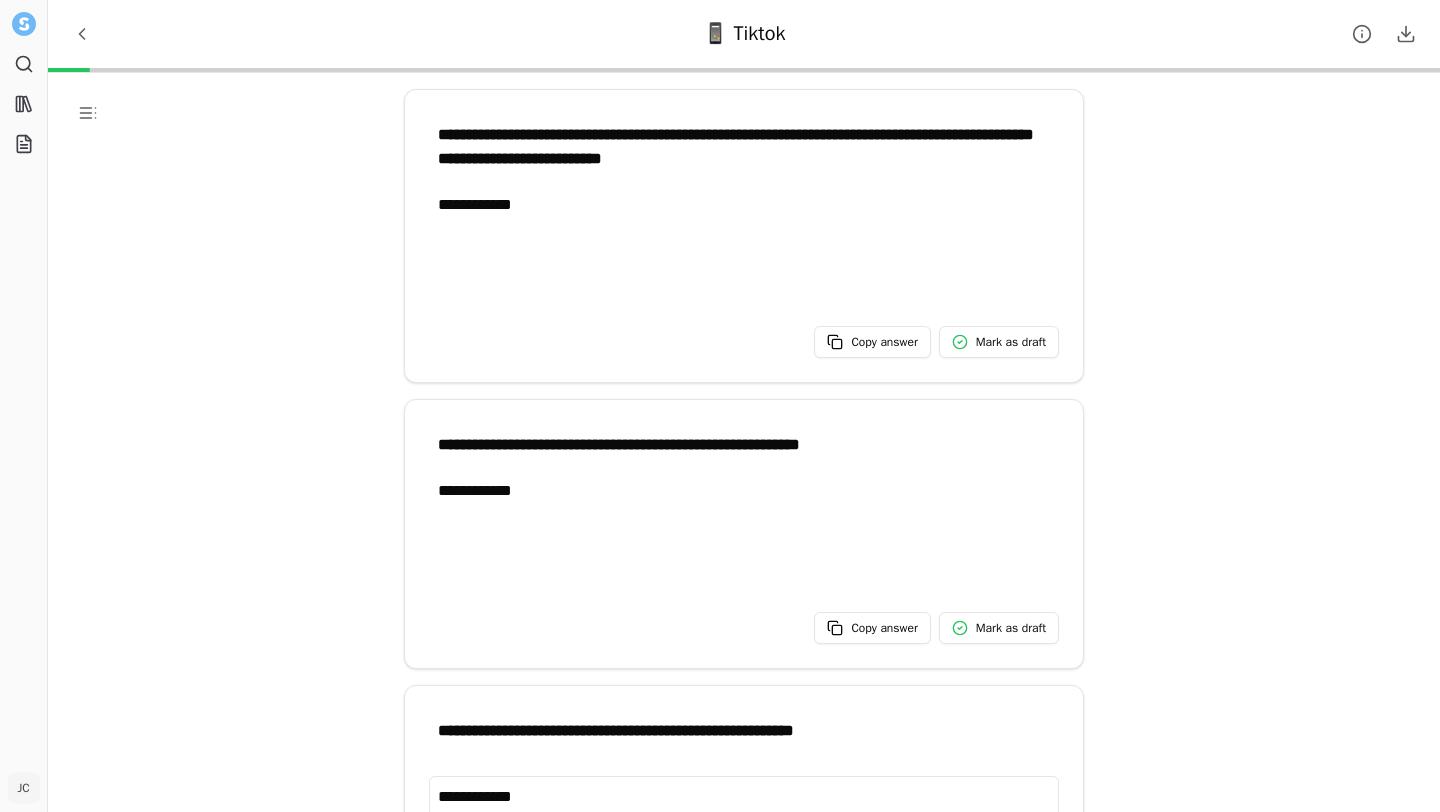 click on "**********" at bounding box center [744, 479] 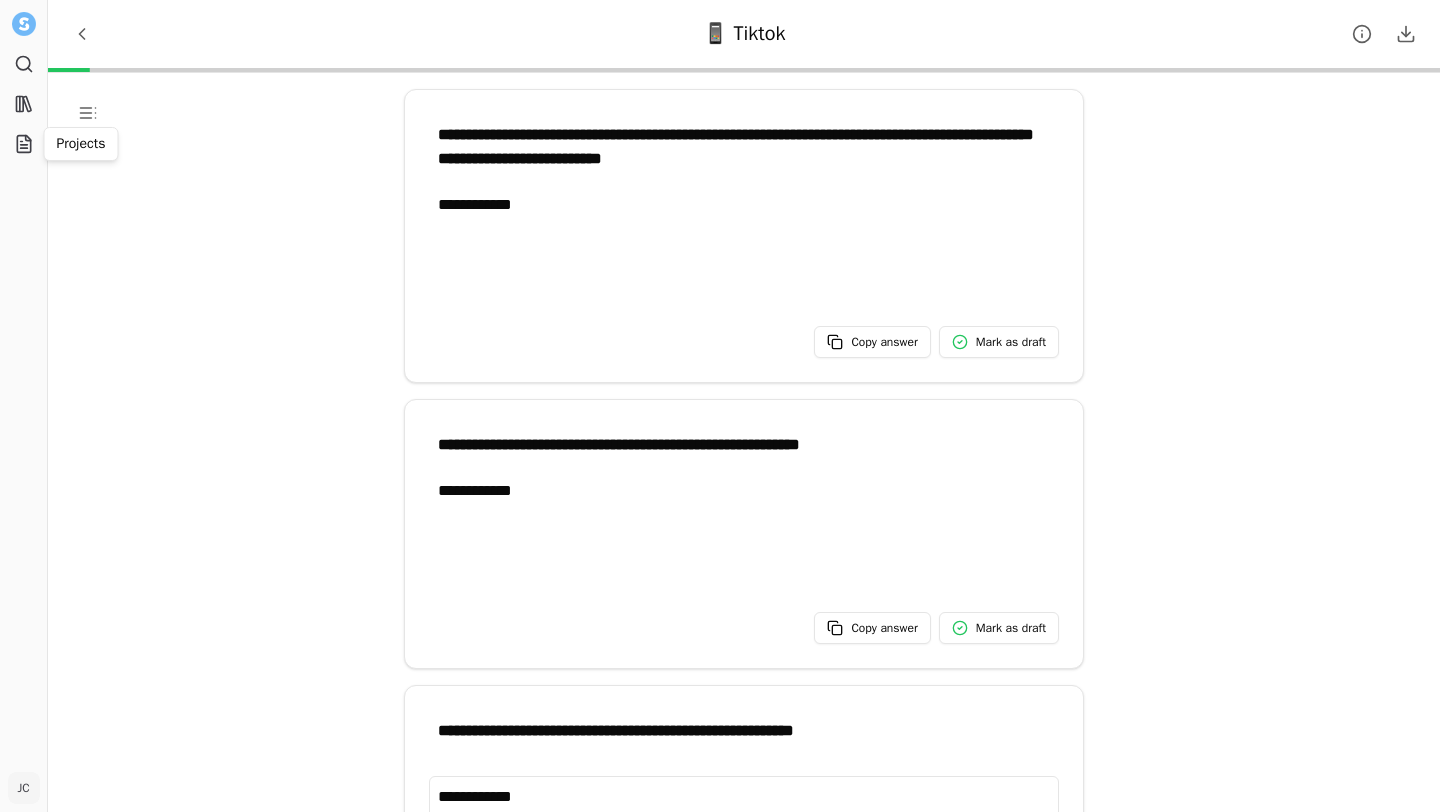 click on "**********" at bounding box center [744, 479] 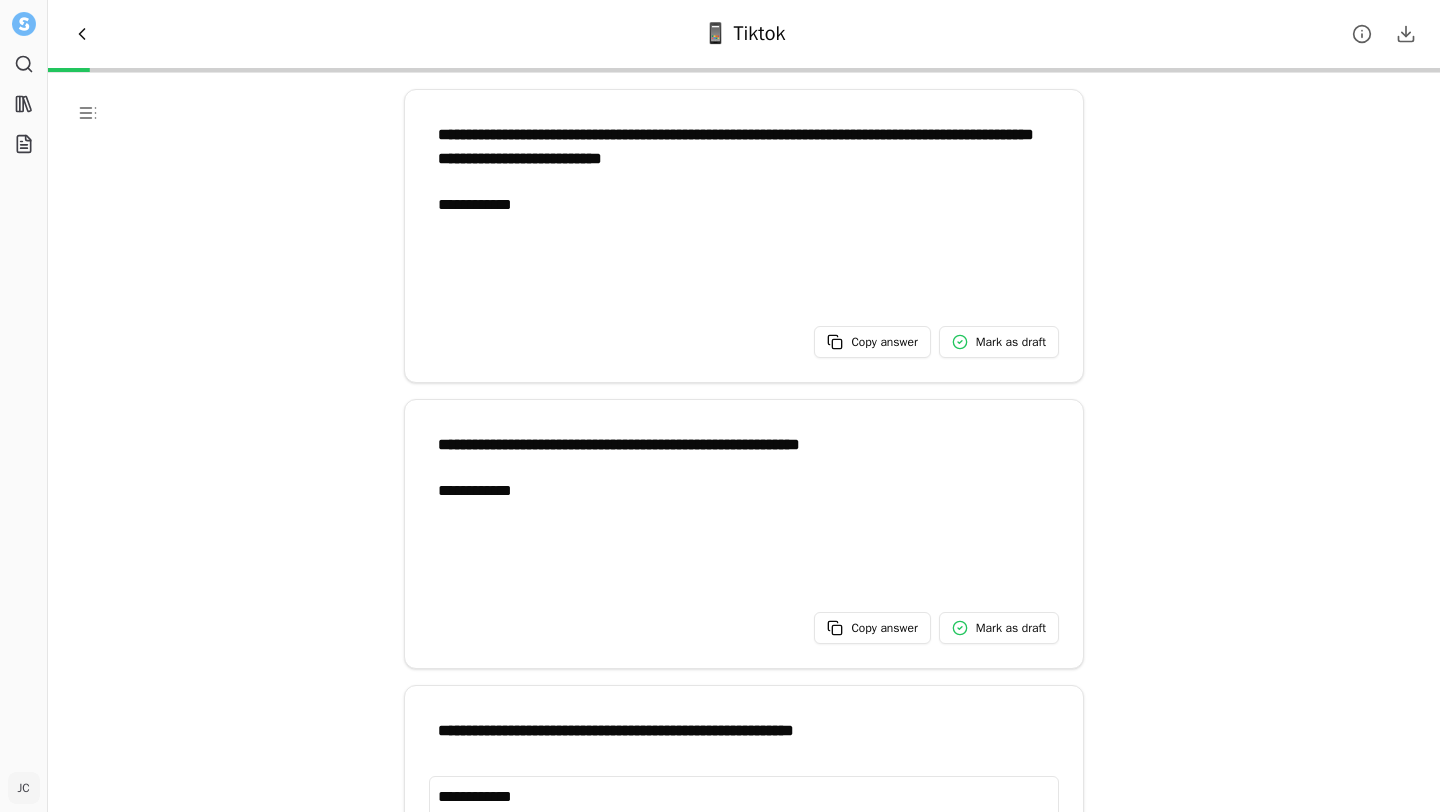 click at bounding box center (82, 34) 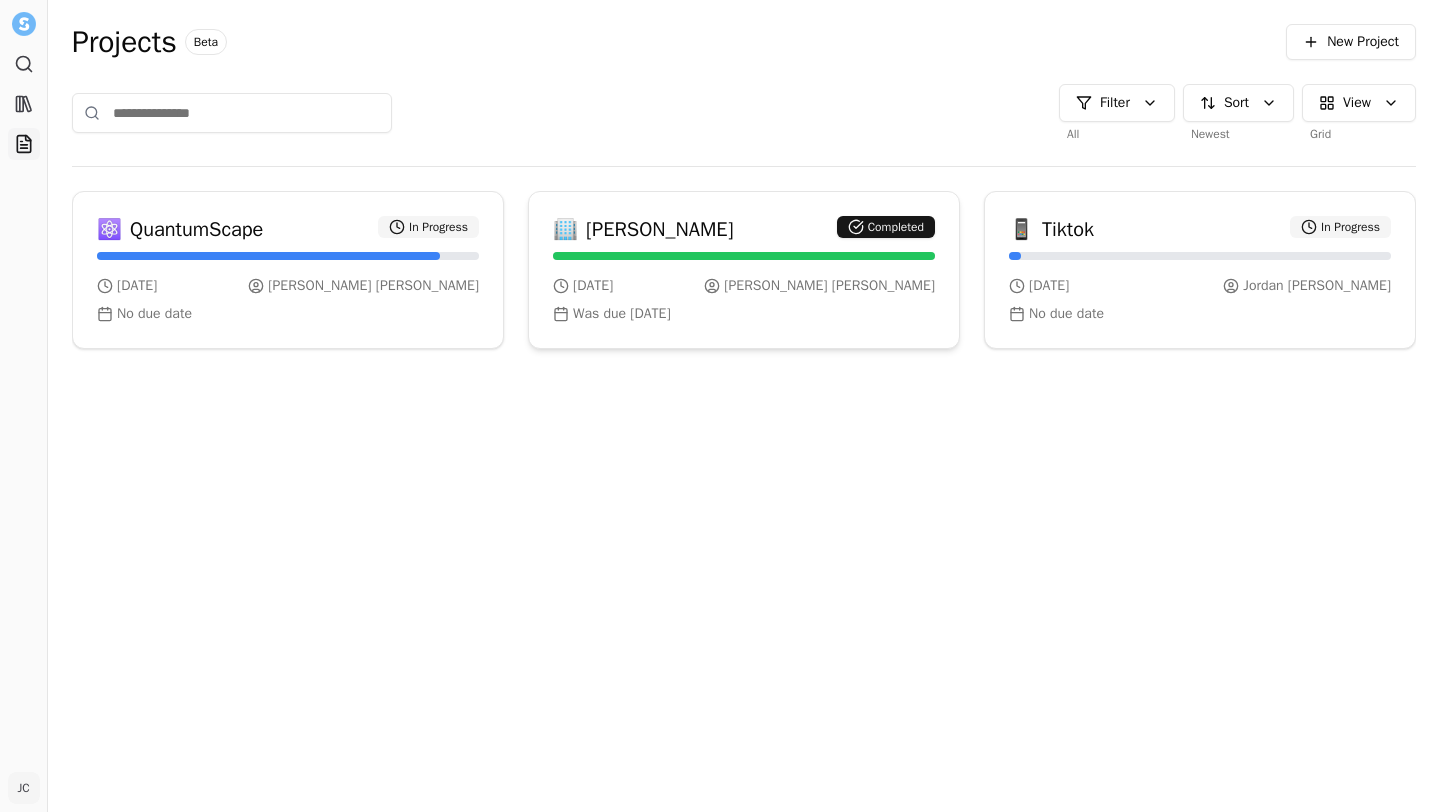 click on "Was due [DATE]" at bounding box center [744, 314] 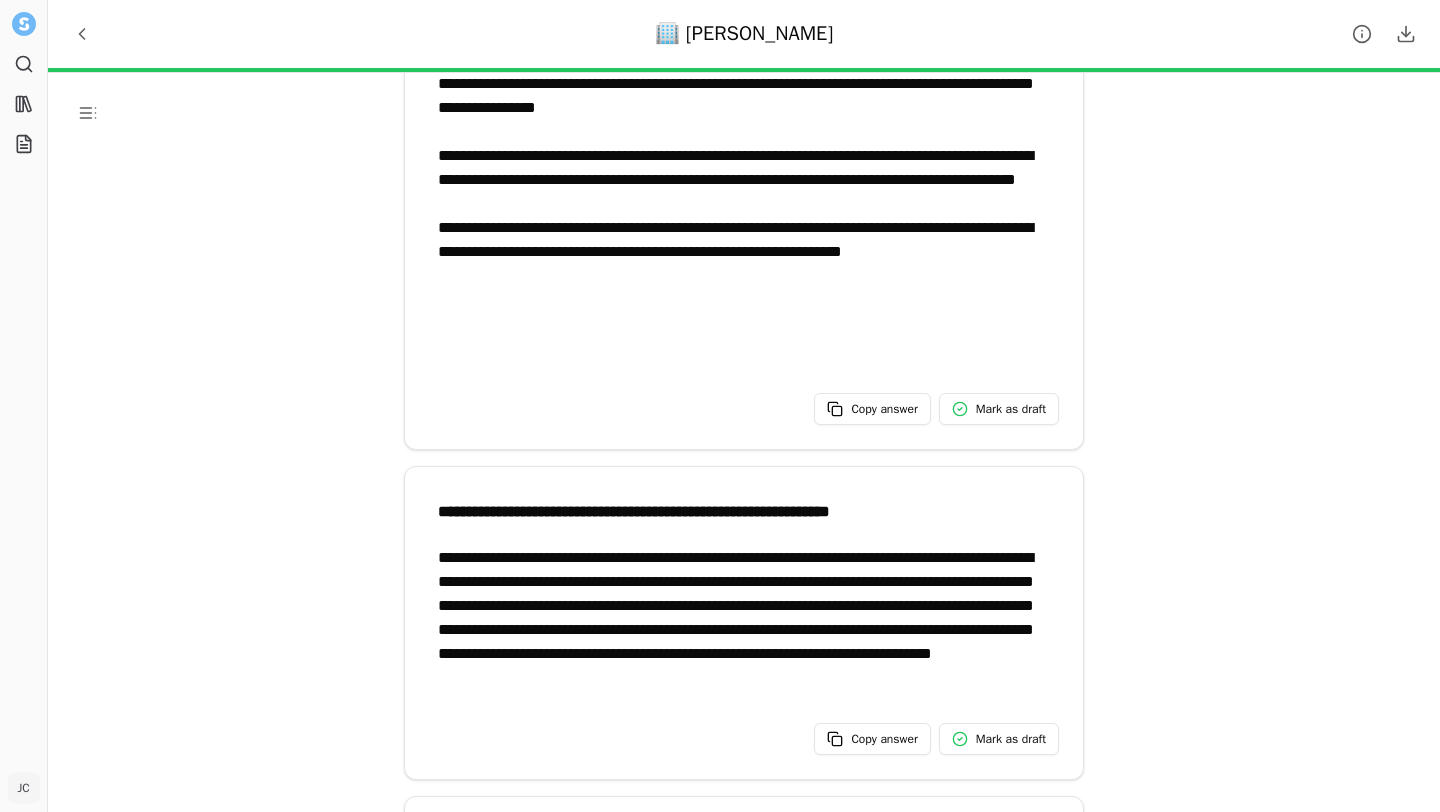 scroll, scrollTop: 0, scrollLeft: 0, axis: both 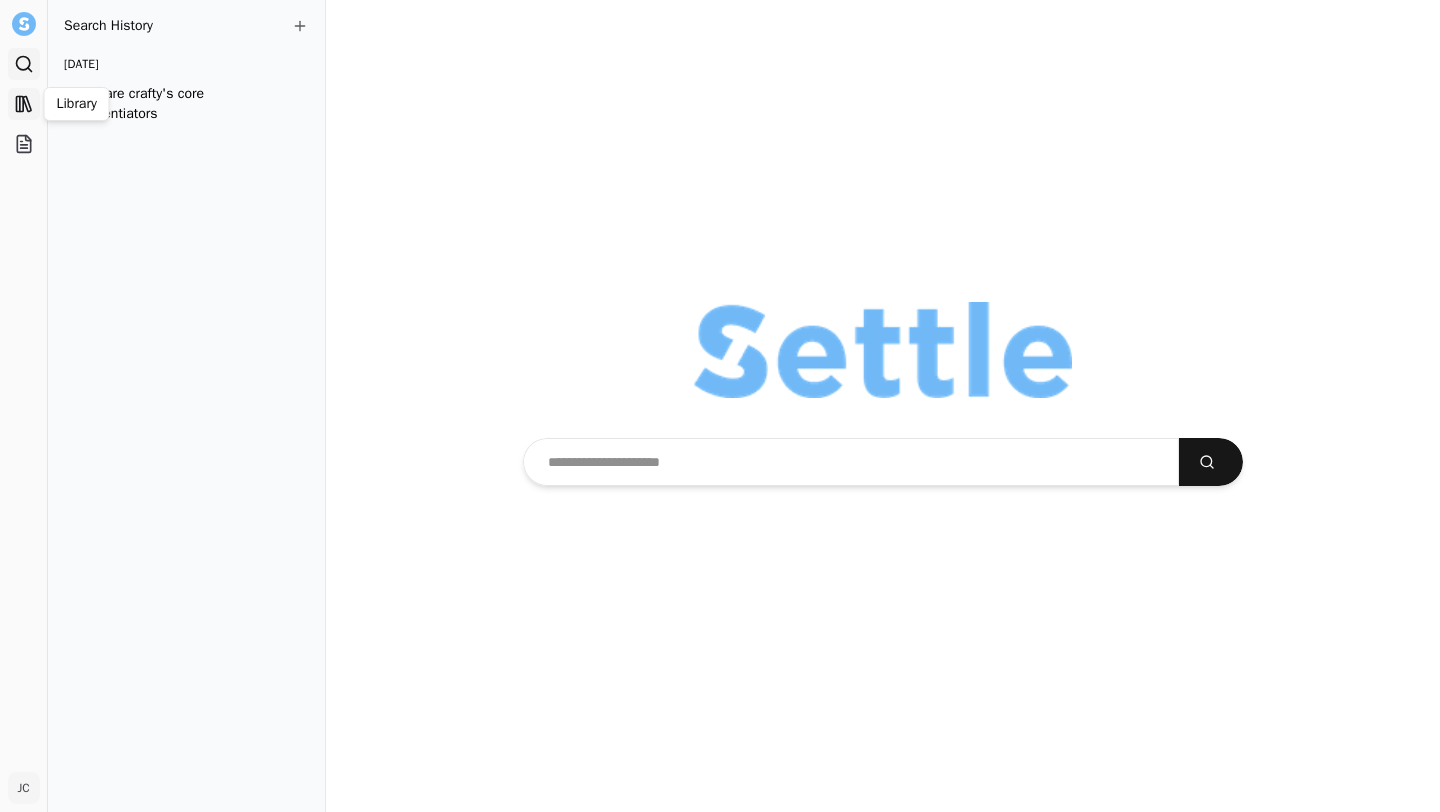 click 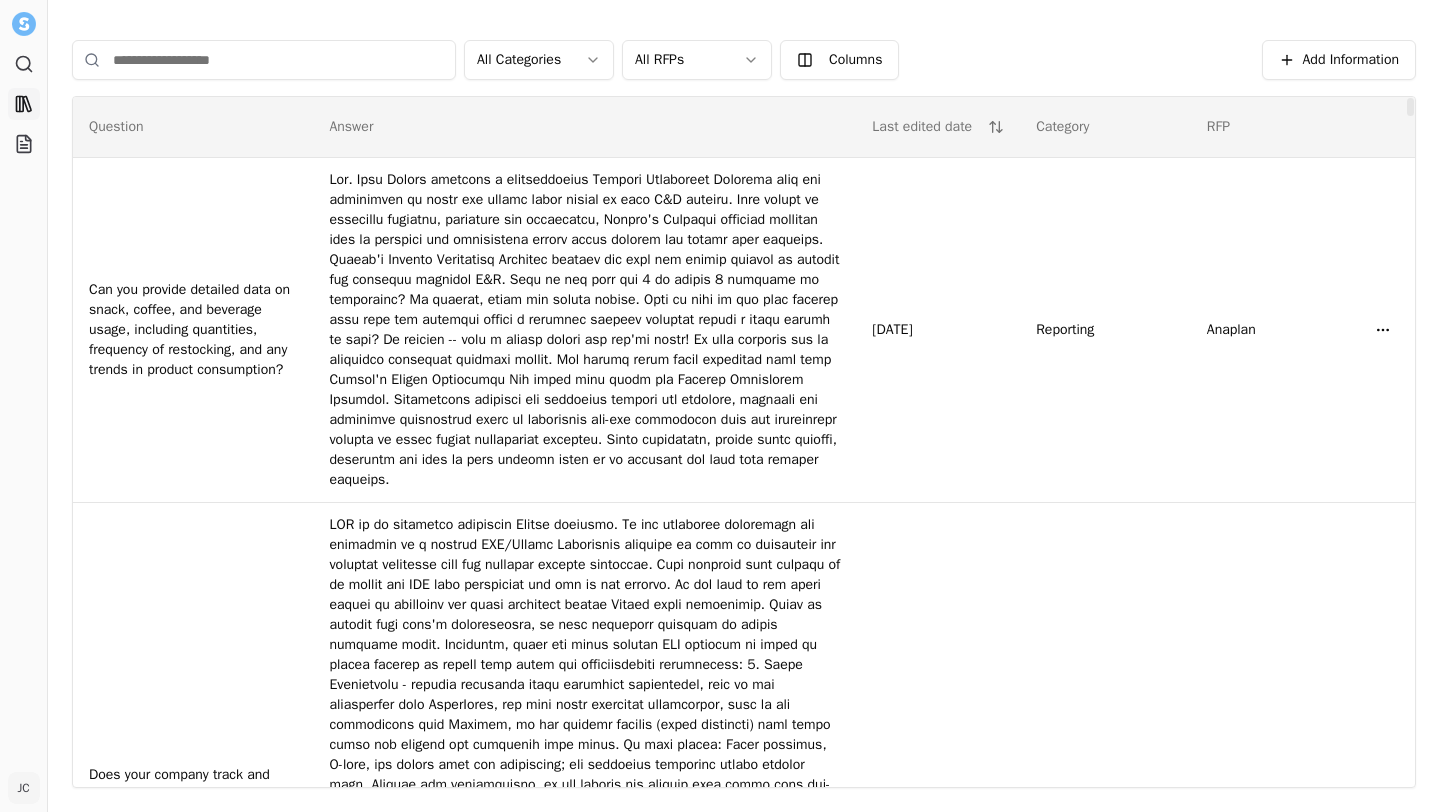 click on "Search Library Projects [PERSON_NAME] [PERSON_NAME] Toggle Sidebar Library Add Information All Categories All RFPs Columns Add Information Question Answer Last edited date Category RFP Can you provide detailed data on snack, coffee, and beverage usage, including quantities, frequency of restocking, and any trends in product consumption? [DATE] Reporting Anaplan Open menu Does your company track and report on ESG factors, particularly carbon emissions related to snack production, packaging, and transportation? If so, please provide your current carbon footprint, reduction goals, and confirm if we can access this data. Additionally, briefly describe any broader ESG initiatives your company supports. [DATE] Sustainability Anaplan Open menu To support our financial tracking and budgeting, can you provide detailed spend data for our purchases, including itemized costs, volume discounts, and any other relevant pricing details? Will this data be available regularly for our review? [DATE] Team" at bounding box center (720, 406) 